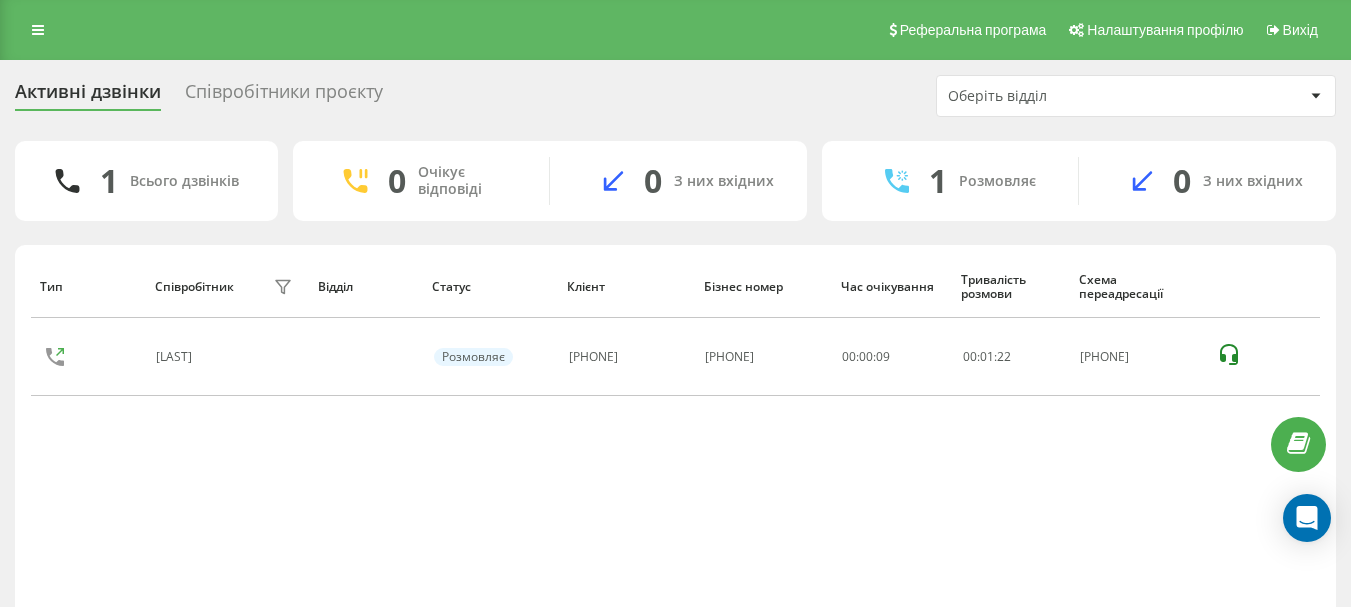 scroll, scrollTop: 0, scrollLeft: 0, axis: both 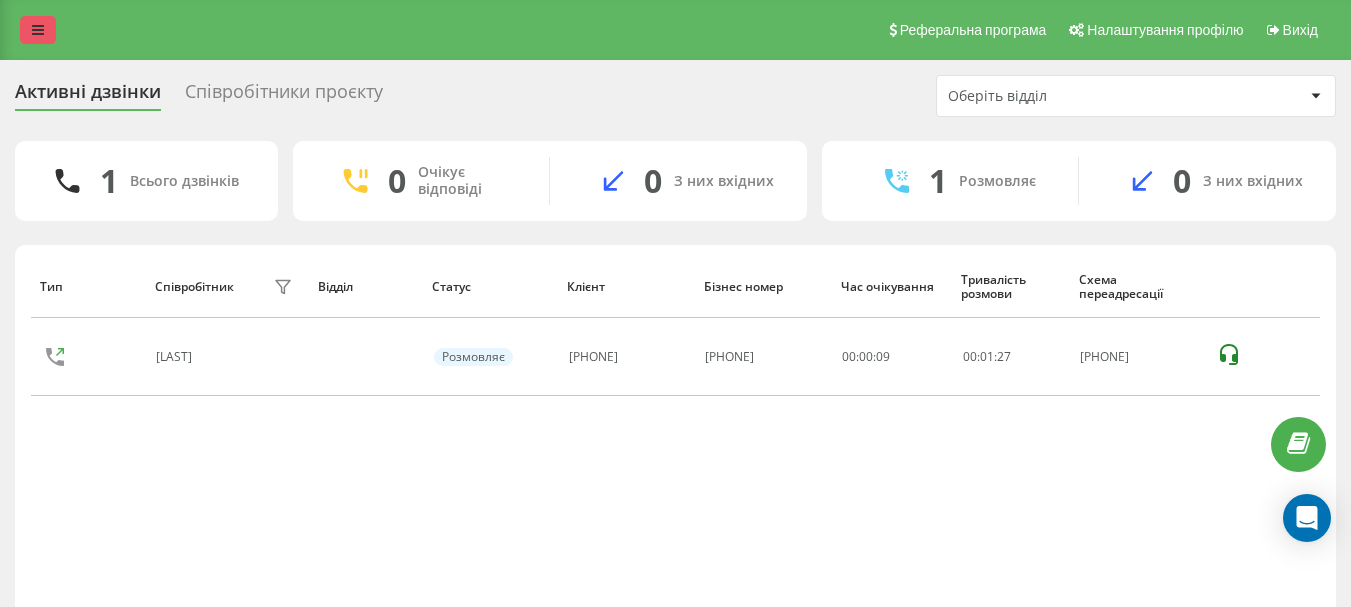click at bounding box center [38, 30] 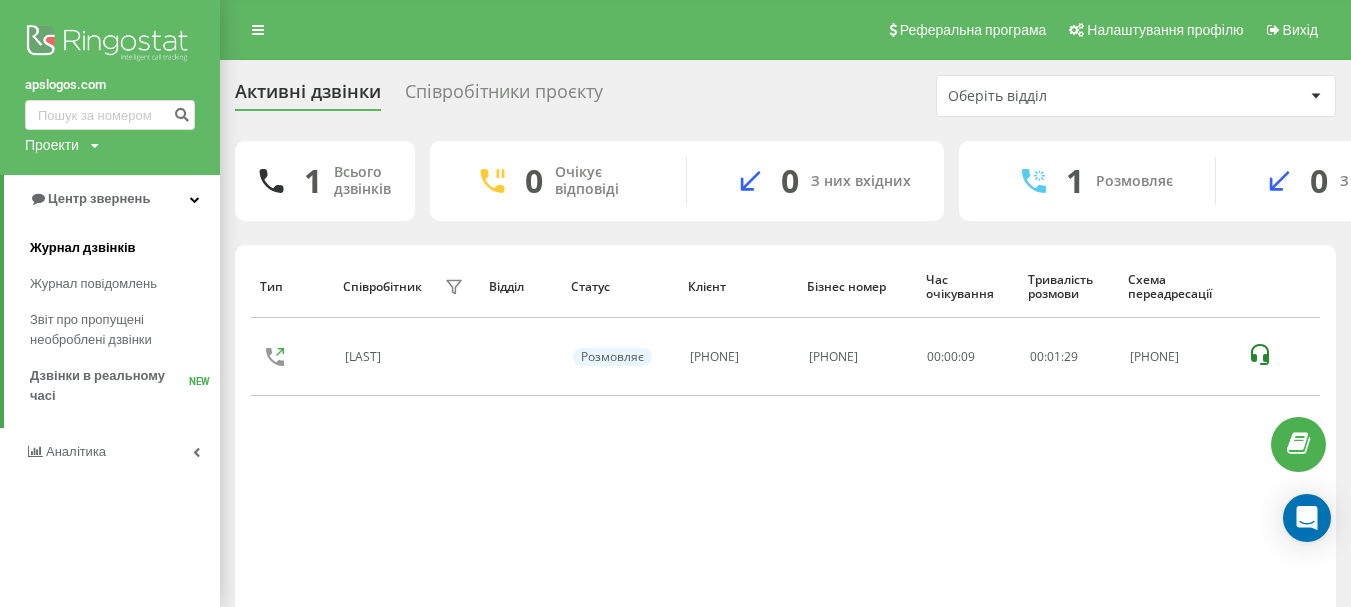 click on "Журнал дзвінків" at bounding box center (125, 248) 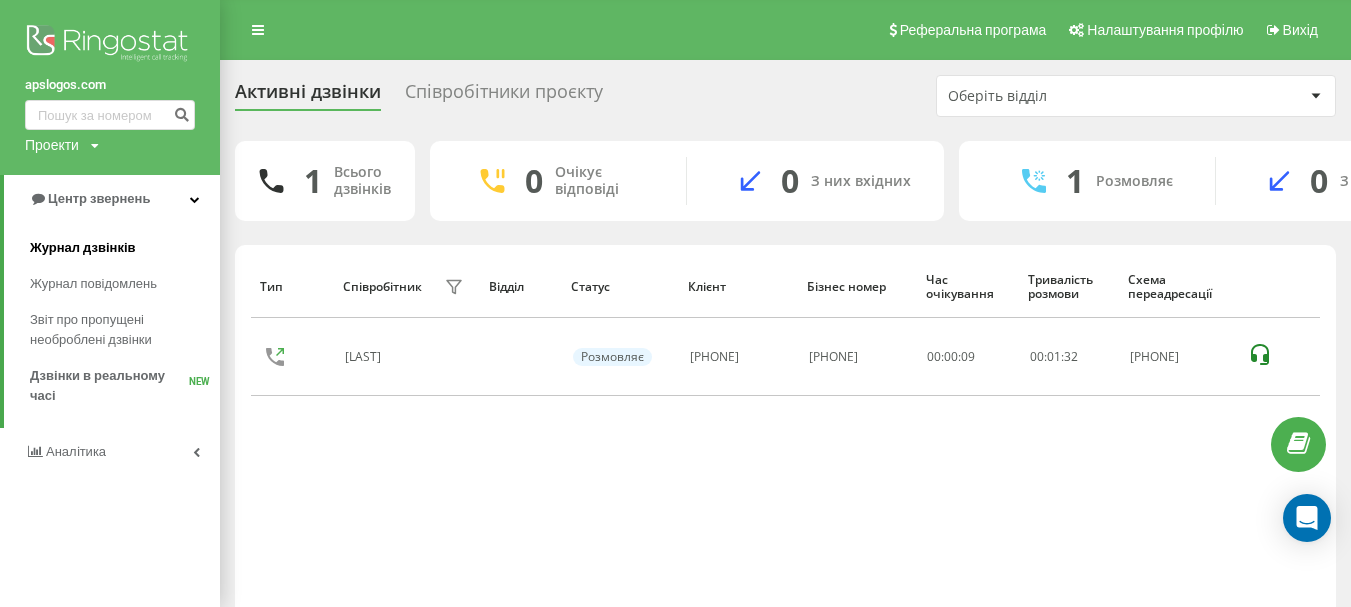click on "Журнал дзвінків" at bounding box center (83, 248) 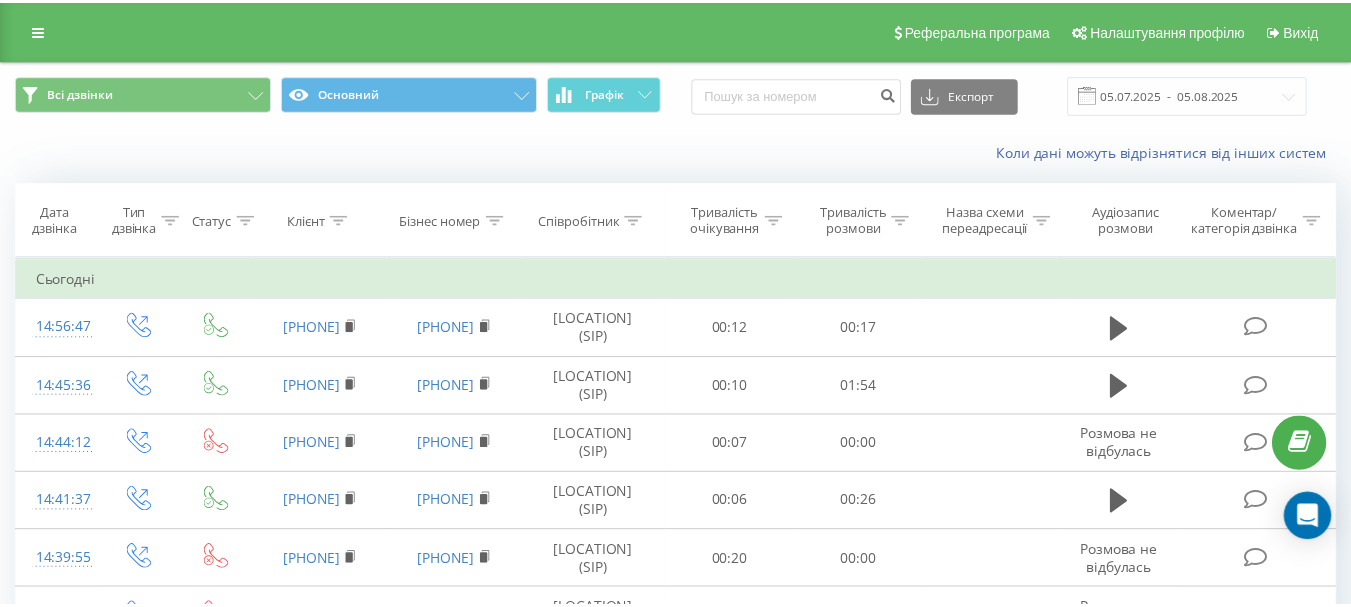 scroll, scrollTop: 0, scrollLeft: 0, axis: both 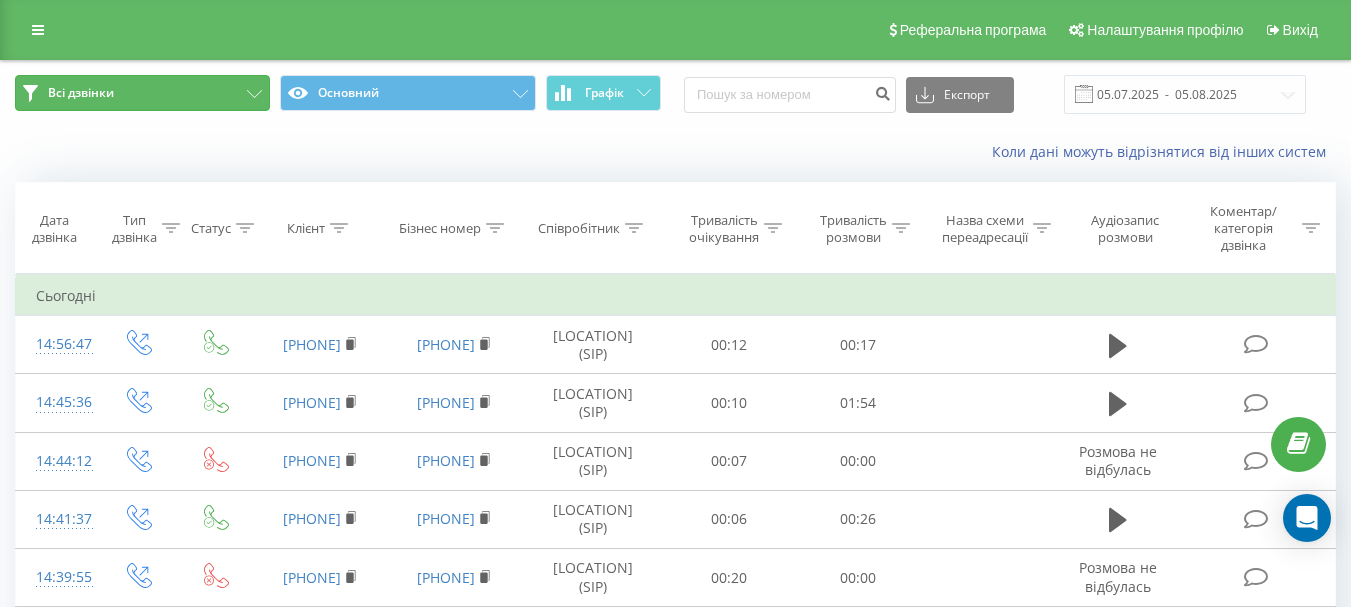 click on "Всі дзвінки" at bounding box center (81, 93) 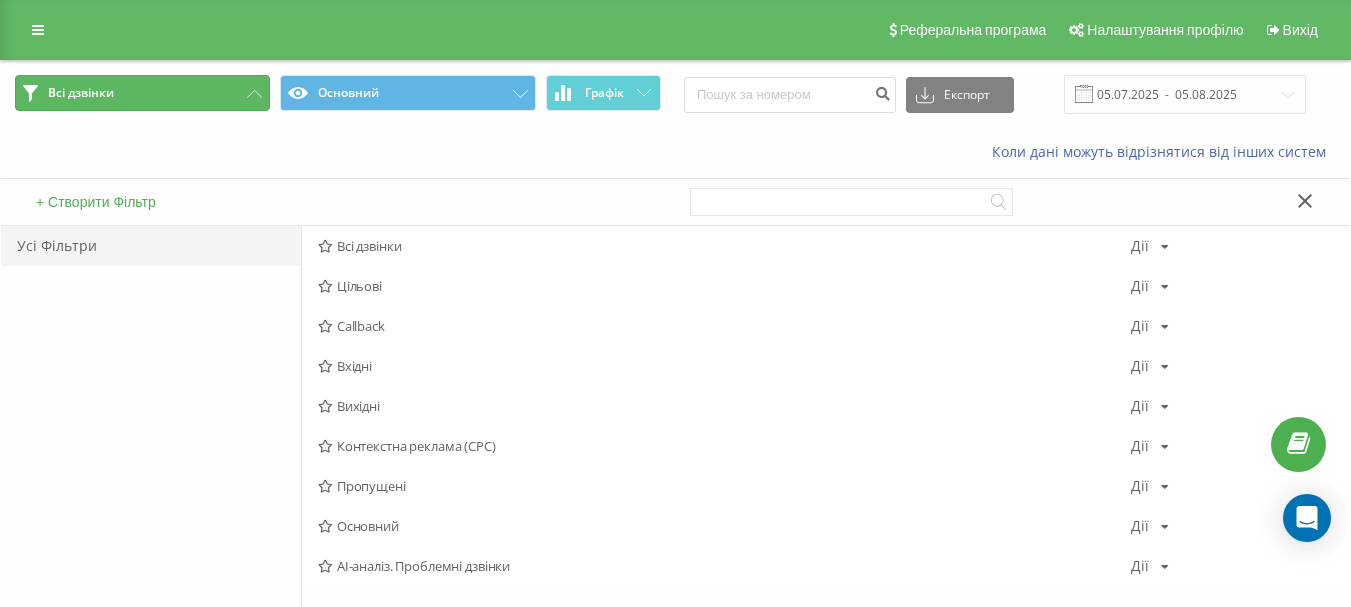 click on "Всі дзвінки" at bounding box center [81, 93] 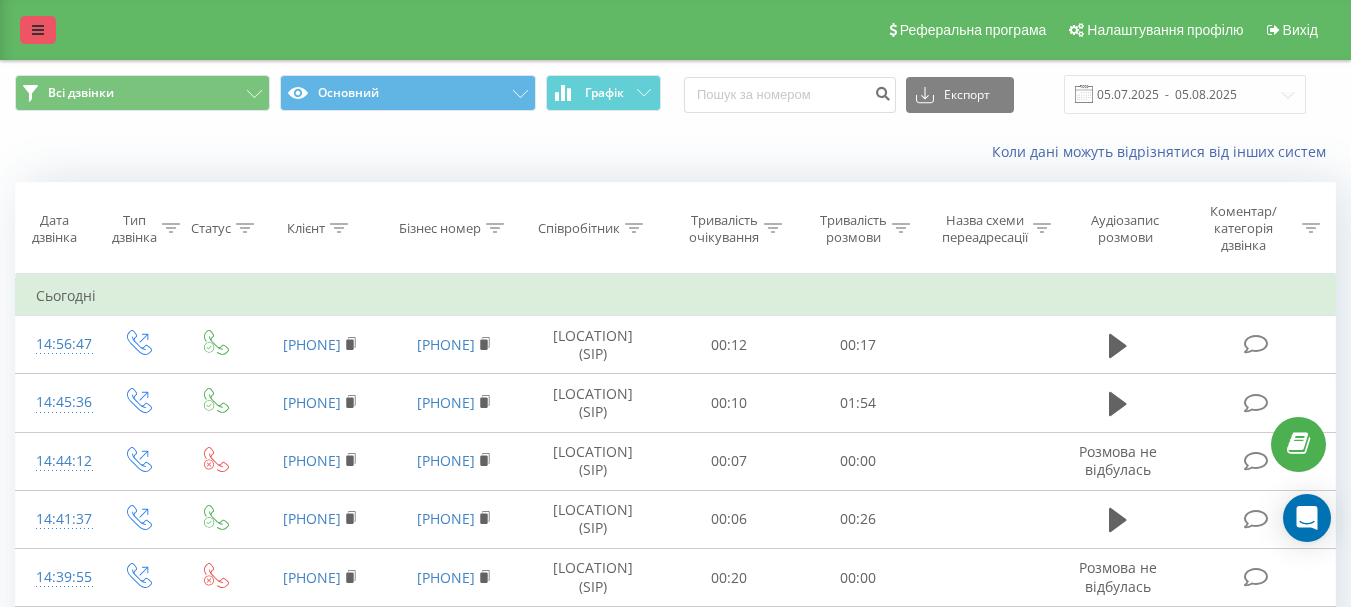 click at bounding box center (38, 30) 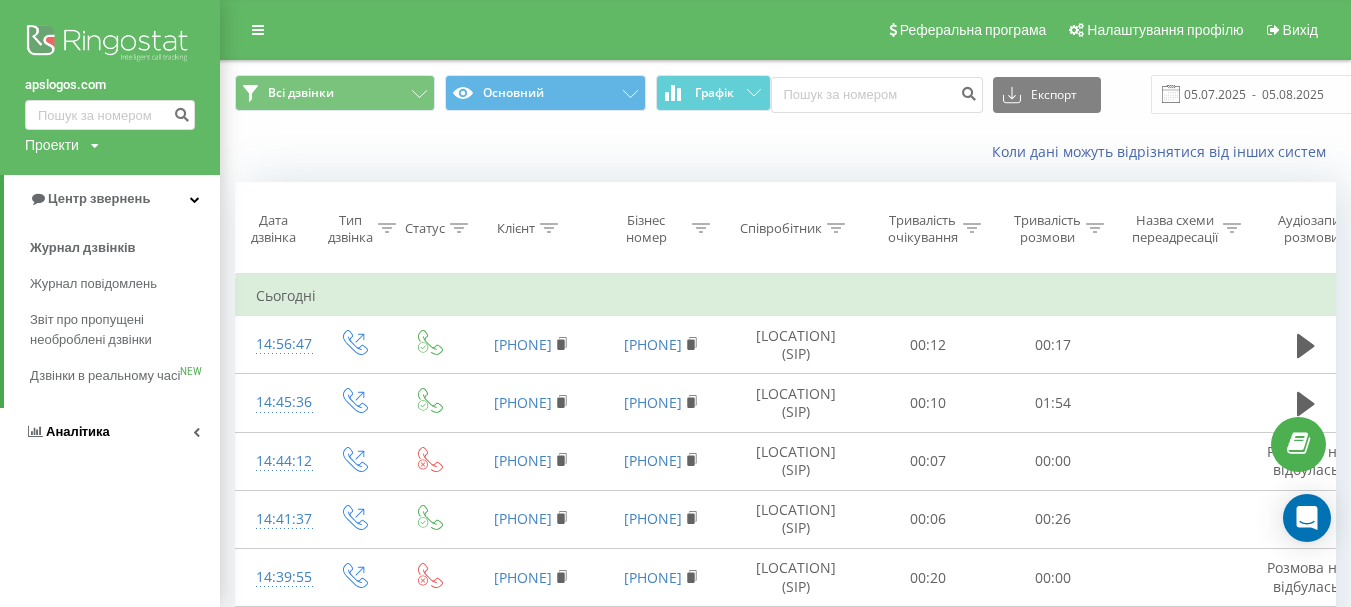 click on "Аналiтика" at bounding box center [78, 431] 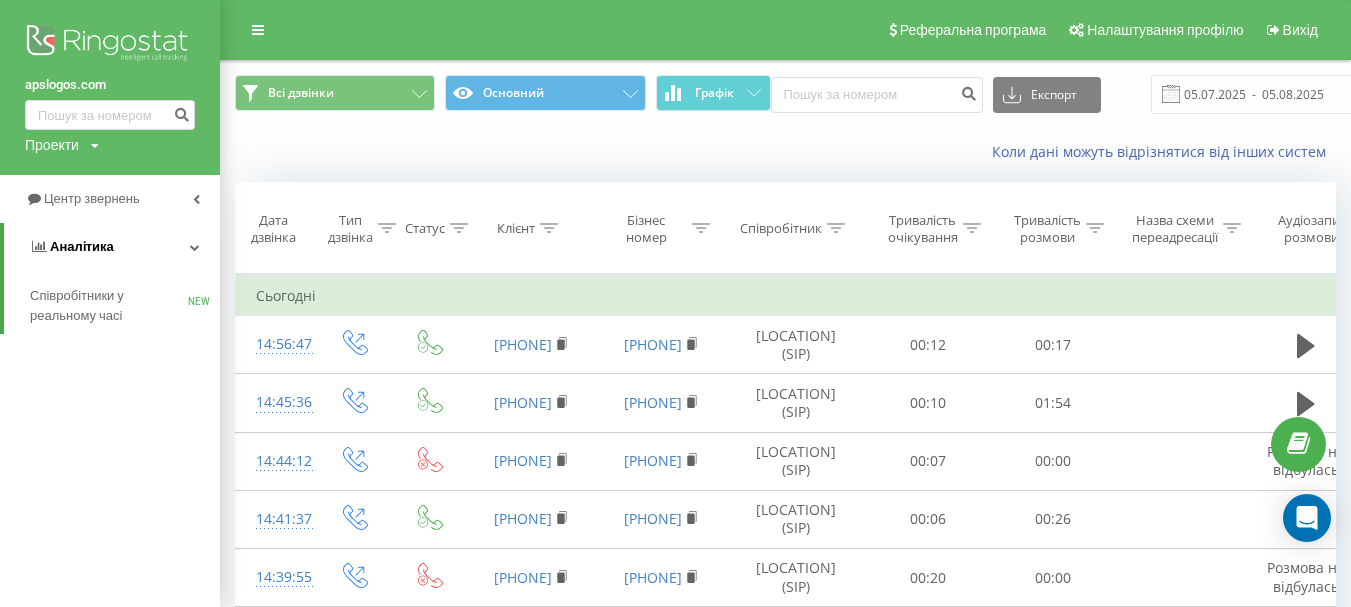 click on "Аналiтика" at bounding box center [82, 246] 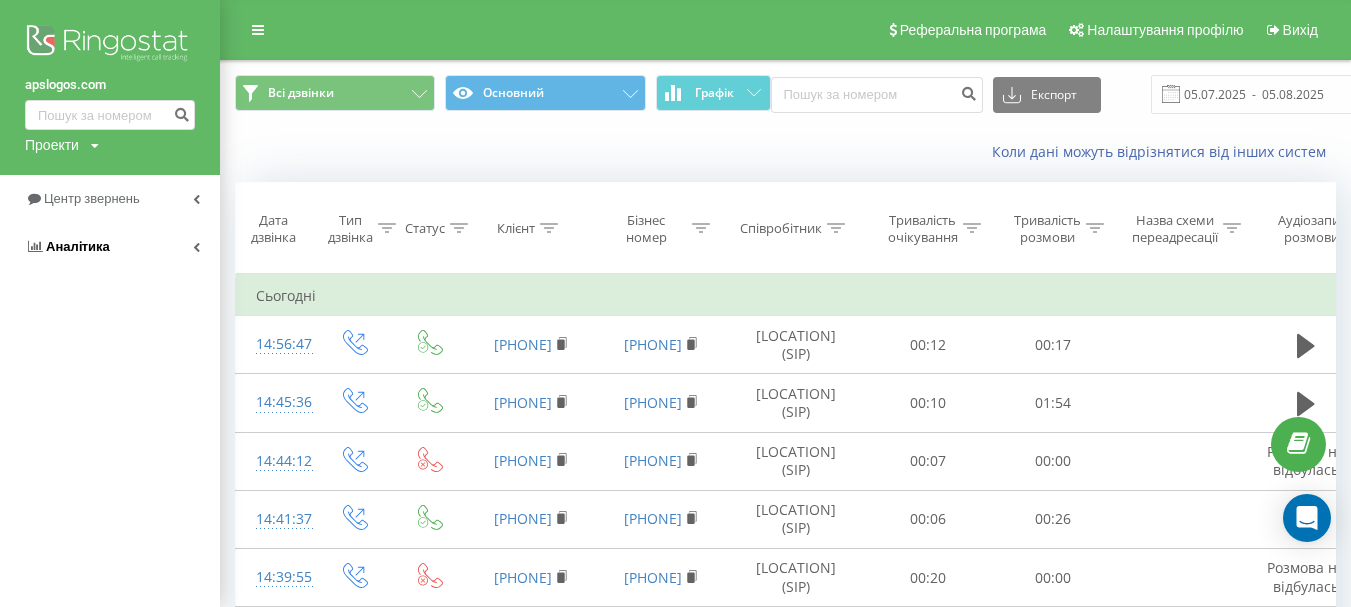 click on "Аналiтика" at bounding box center [78, 246] 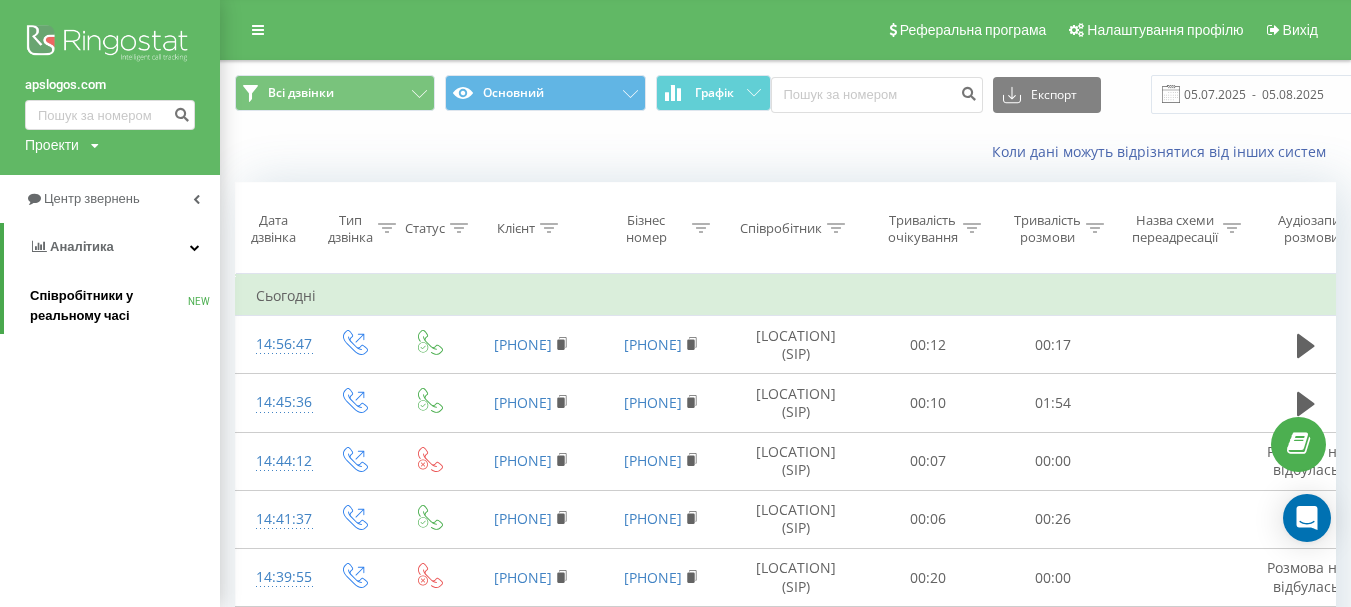 click on "Співробітники у реальному часі" at bounding box center [109, 306] 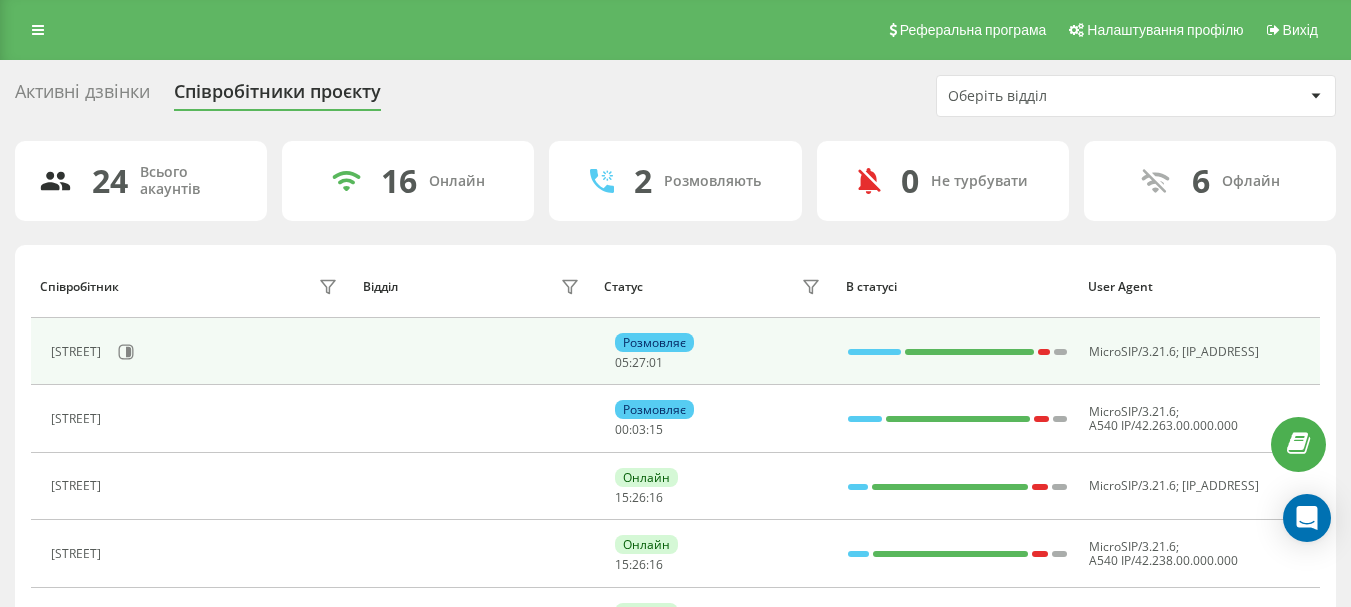 scroll, scrollTop: 0, scrollLeft: 0, axis: both 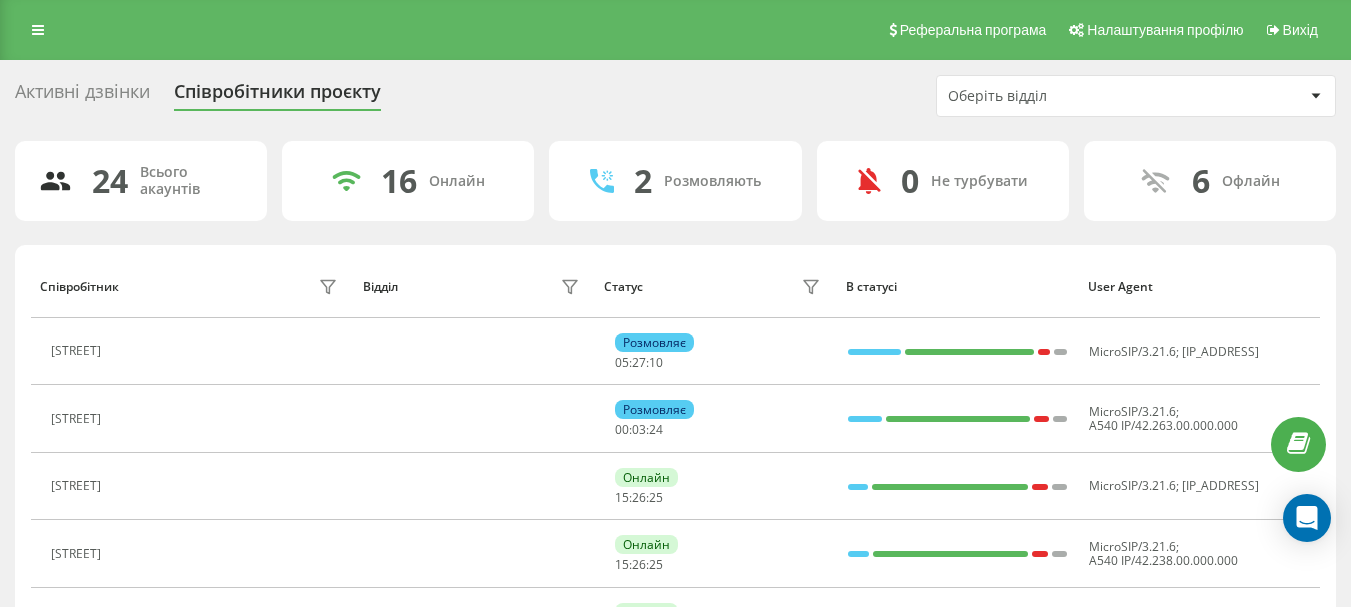 click on "Оберіть відділ" at bounding box center (1067, 96) 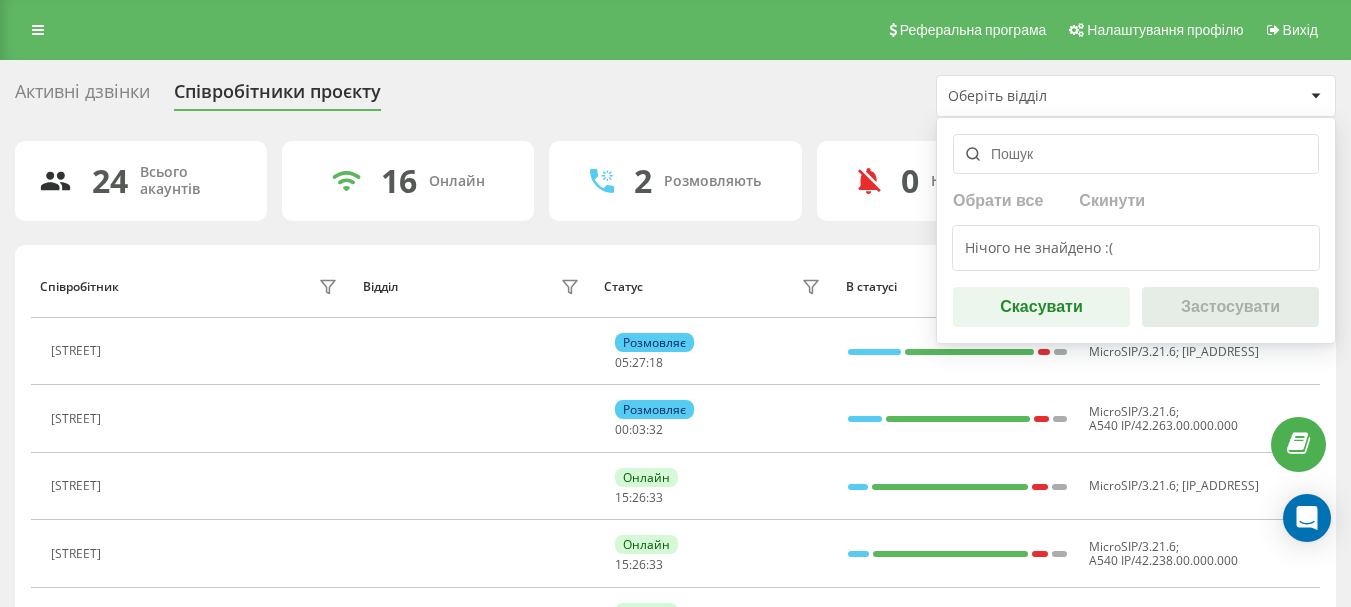 click on "Активні дзвінки Співробітники проєкту Оберіть відділ Обрати все Скинути Нічого не знайдено :( Скасувати Застосувати" at bounding box center (675, 96) 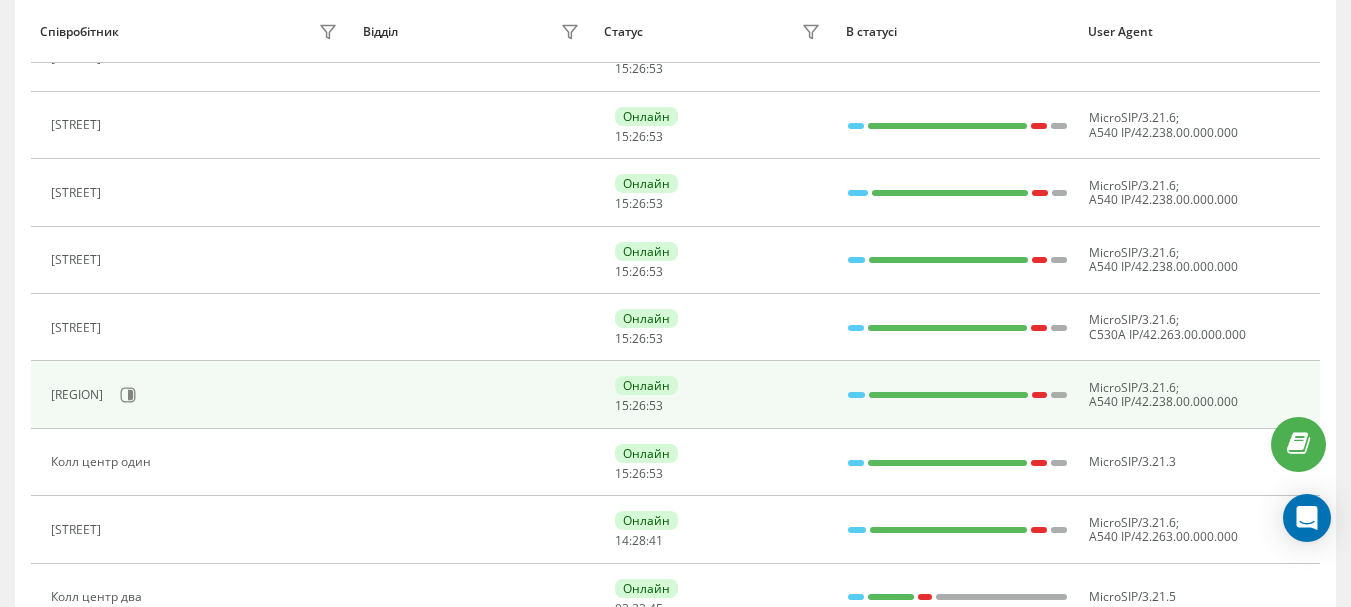 scroll, scrollTop: 733, scrollLeft: 0, axis: vertical 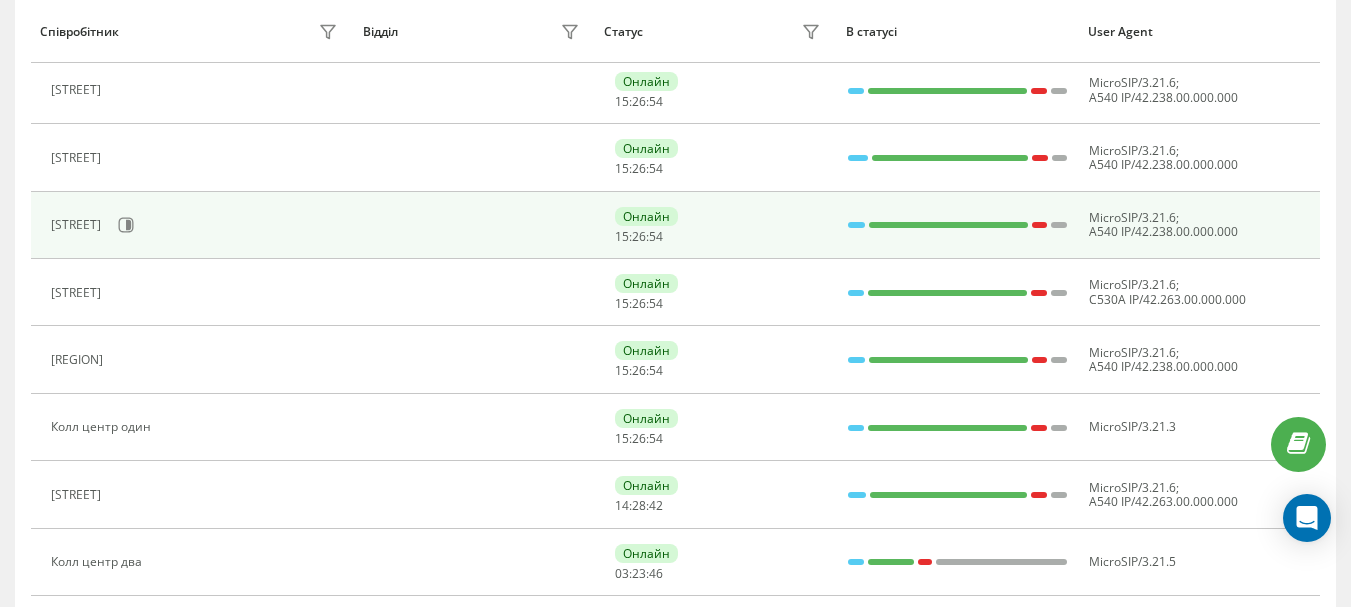 click on "[STREET]" at bounding box center (78, 225) 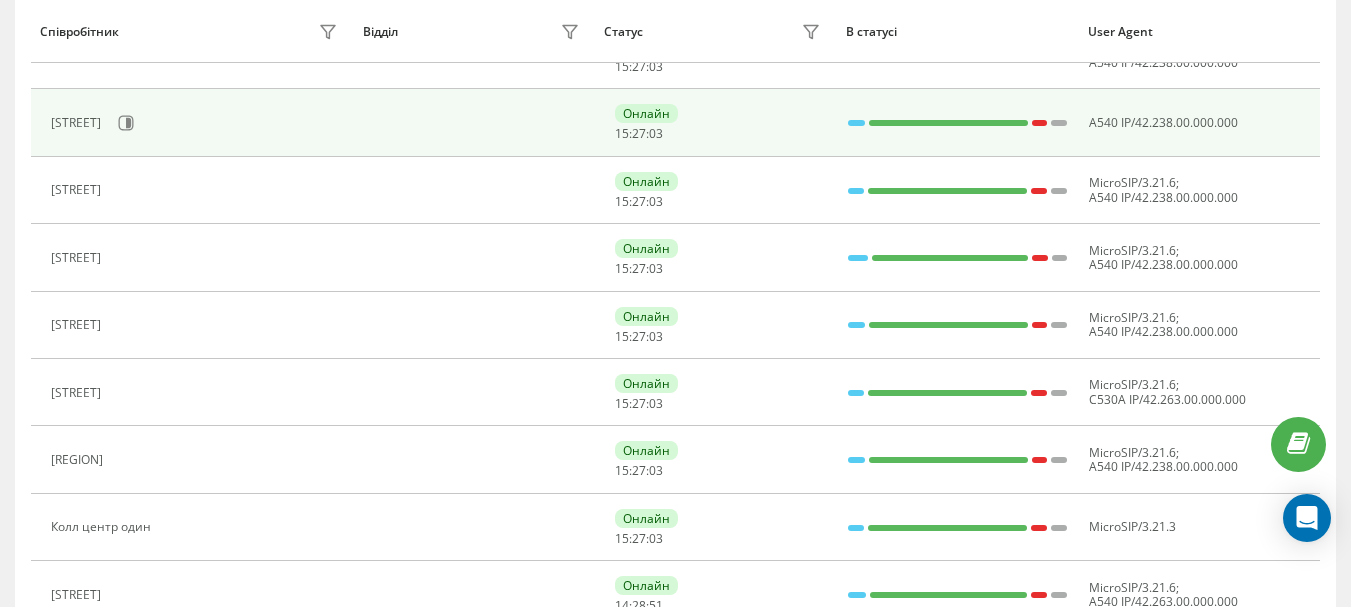 scroll, scrollTop: 517, scrollLeft: 0, axis: vertical 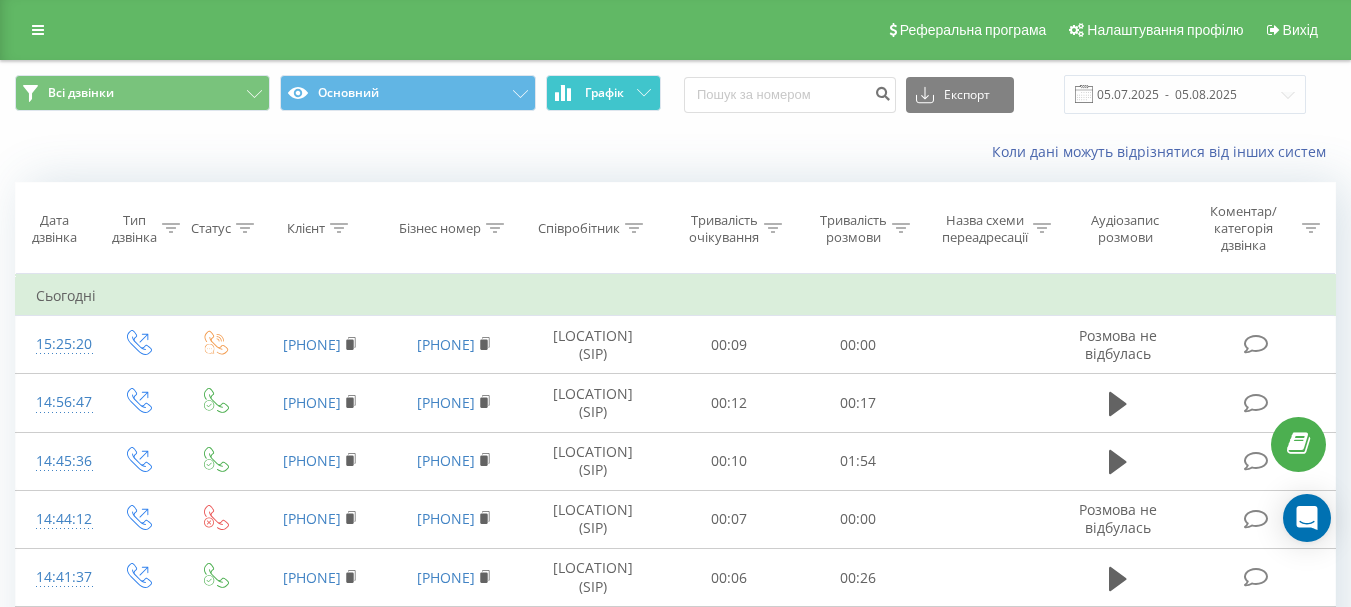 click on "Графік" at bounding box center [604, 93] 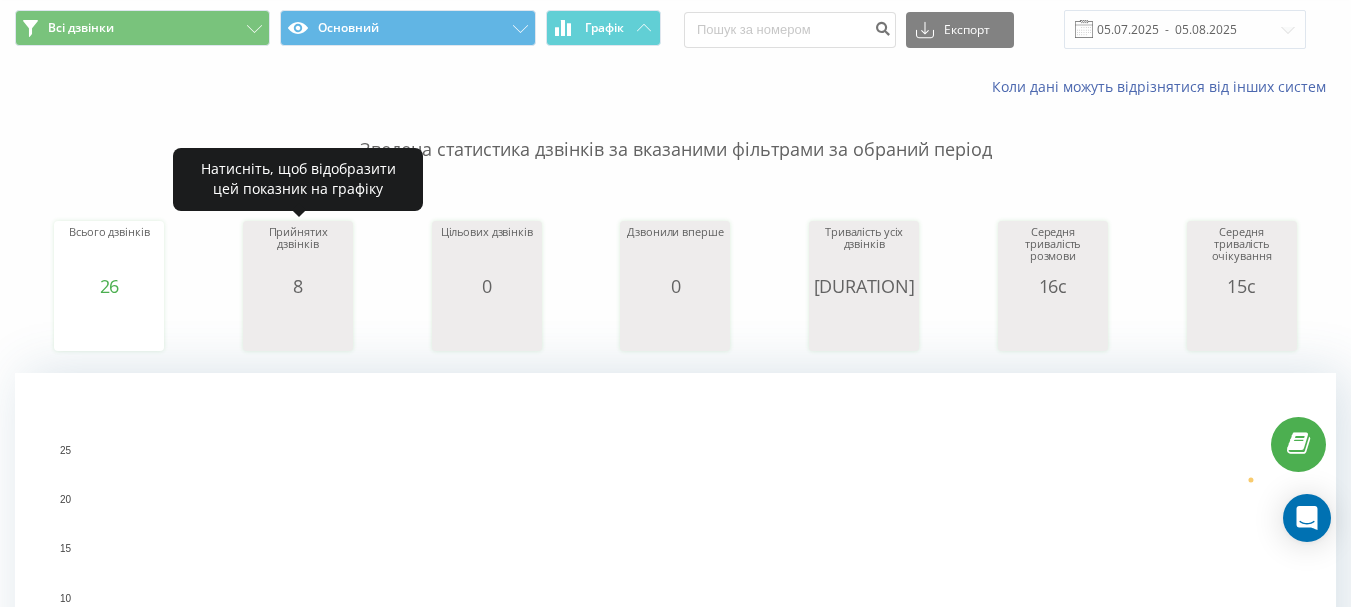 scroll, scrollTop: 100, scrollLeft: 0, axis: vertical 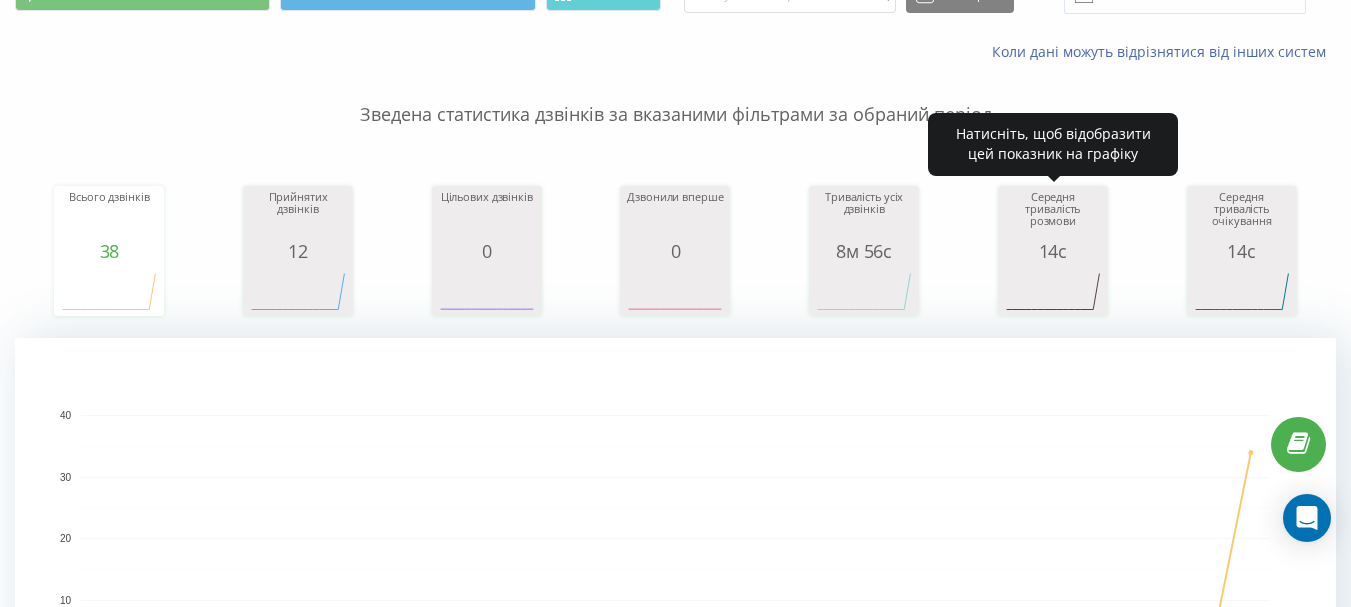 click on "14с" at bounding box center [1053, 251] 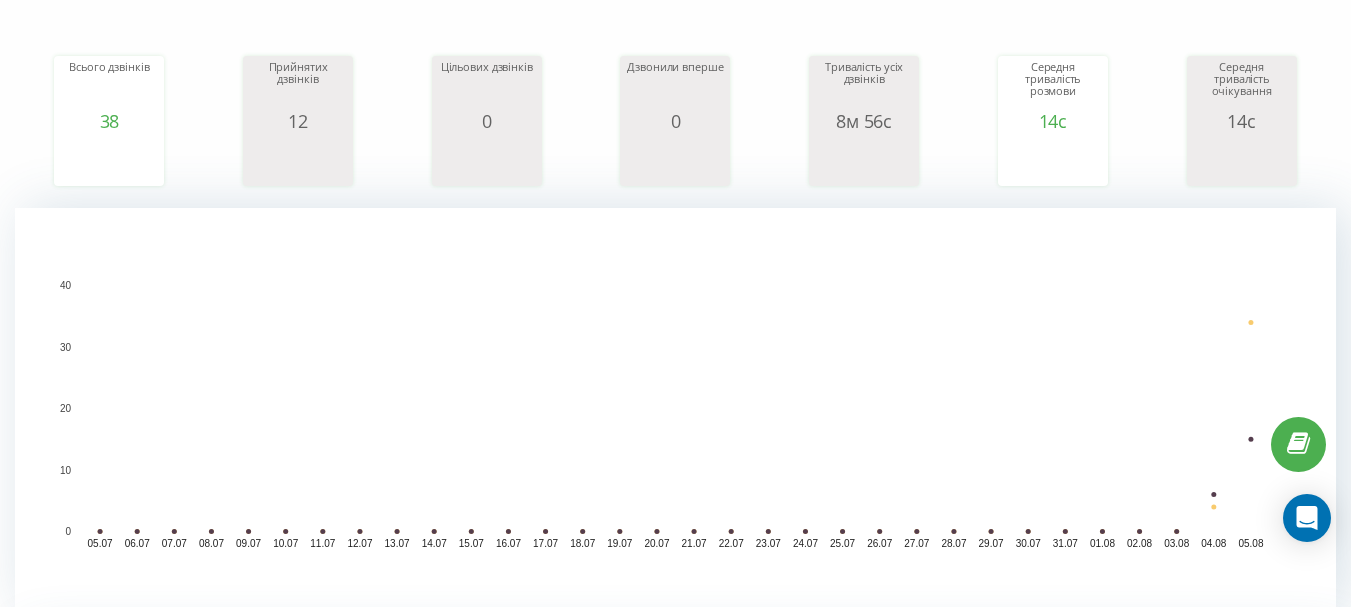 scroll, scrollTop: 200, scrollLeft: 0, axis: vertical 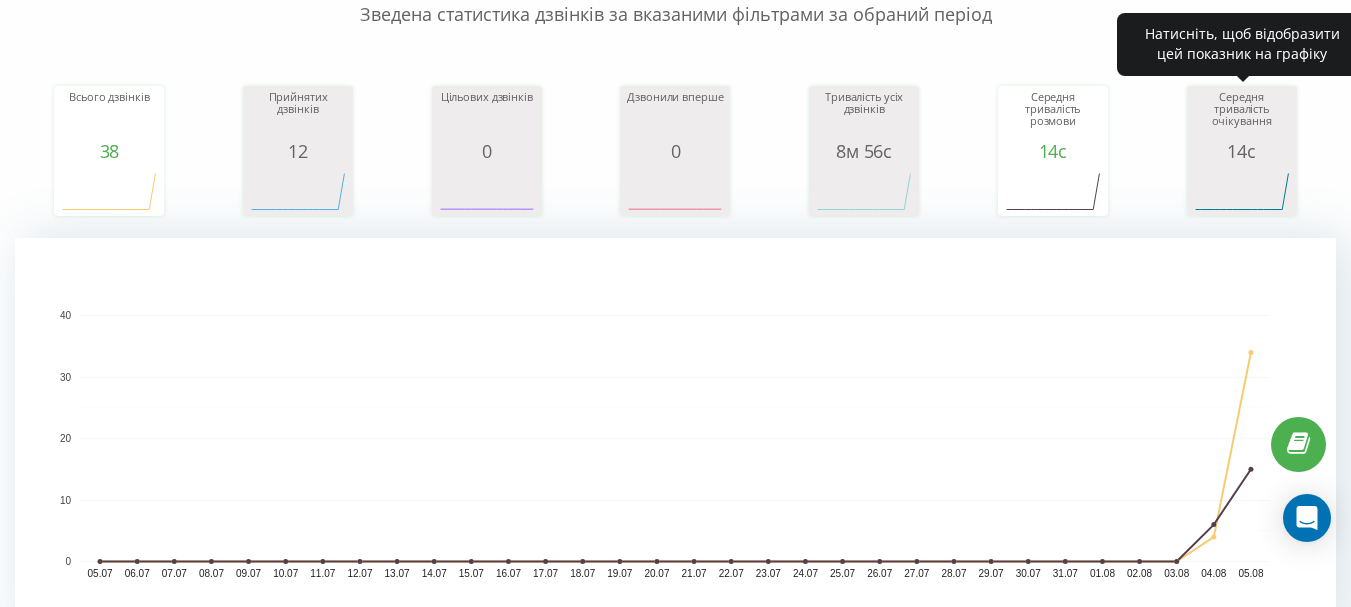 click 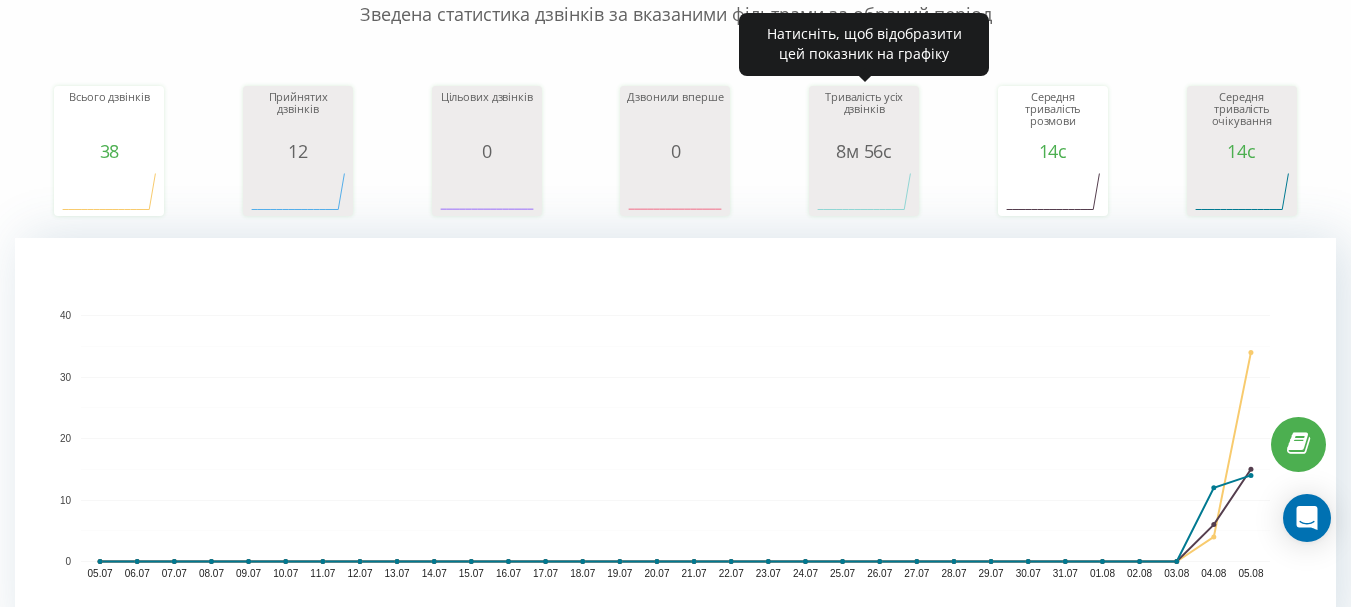 click 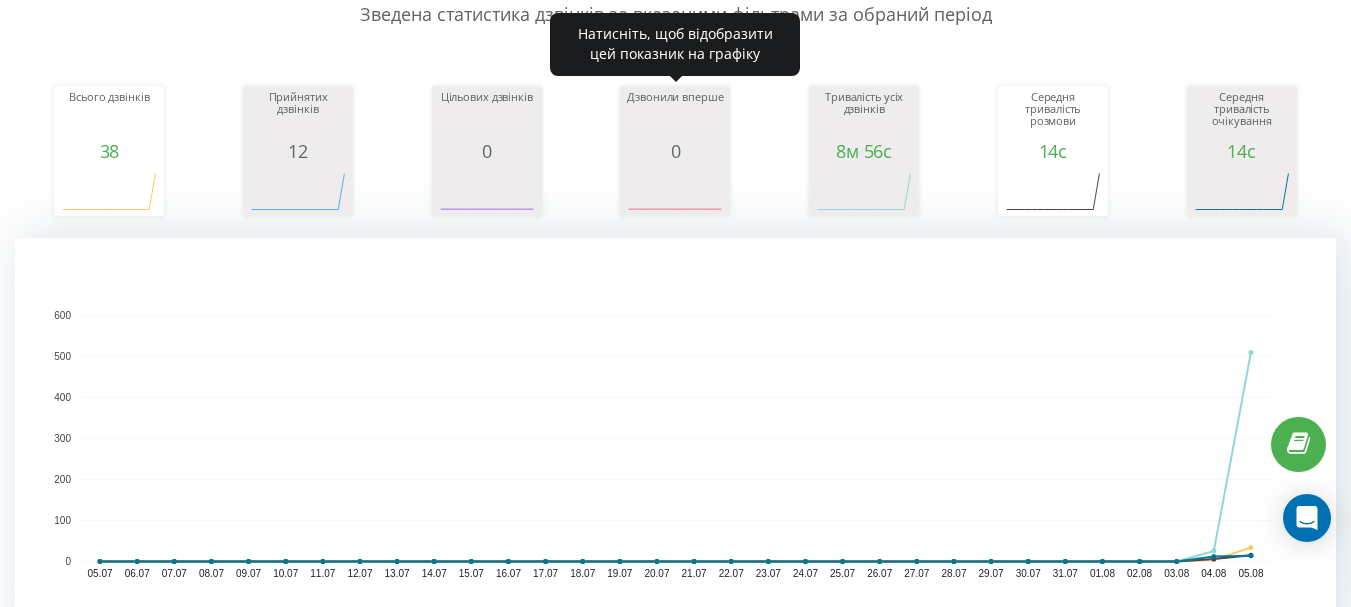 click 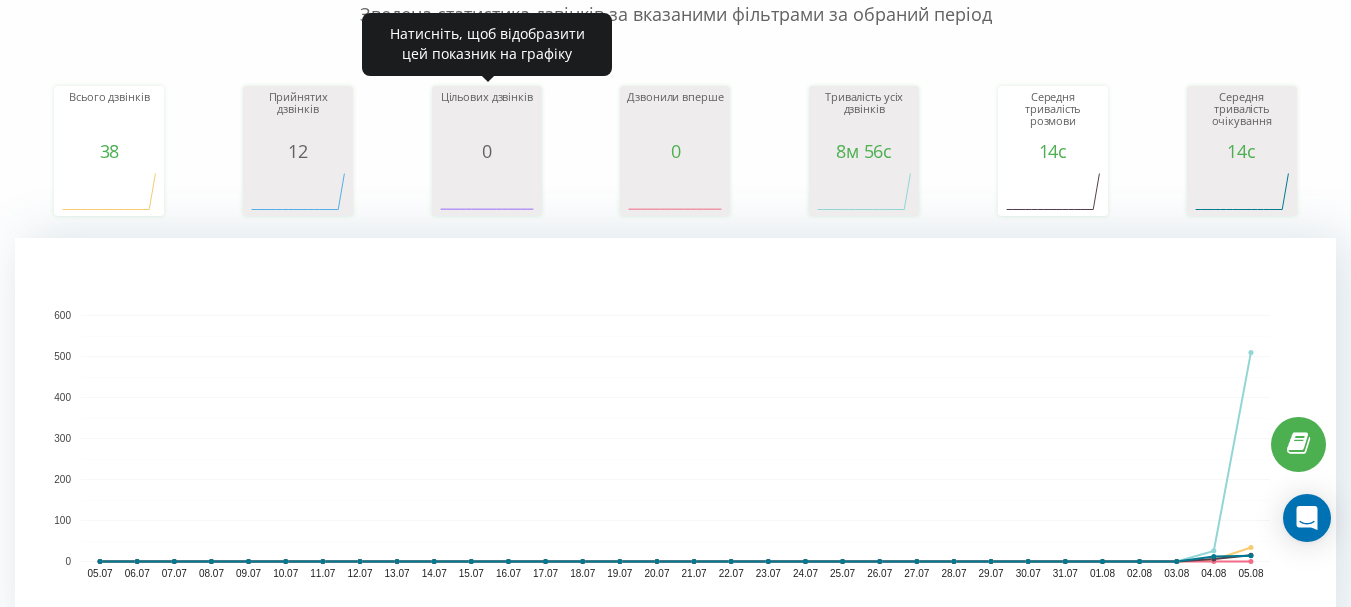 click 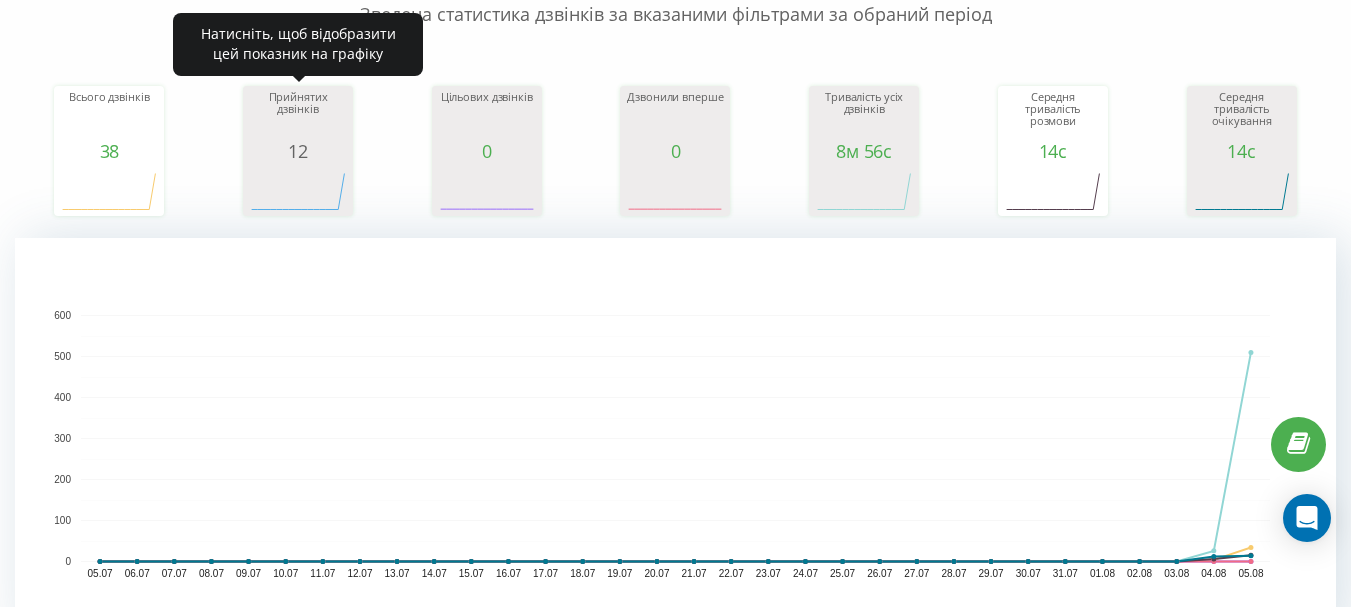 click 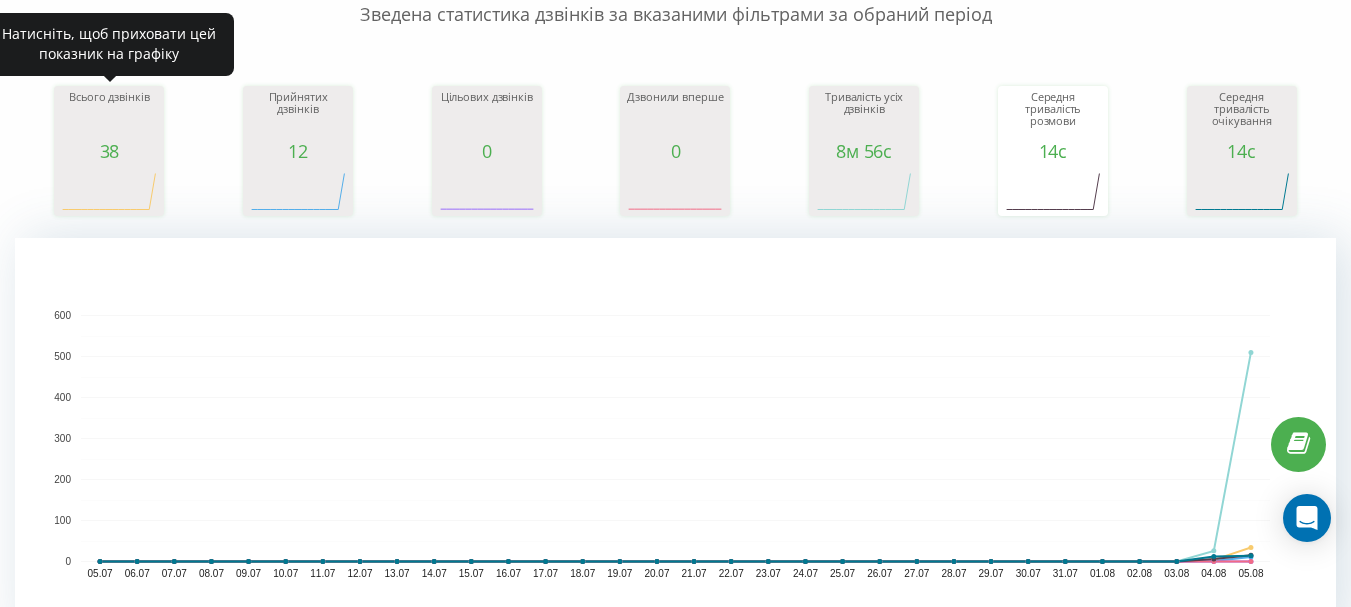 click 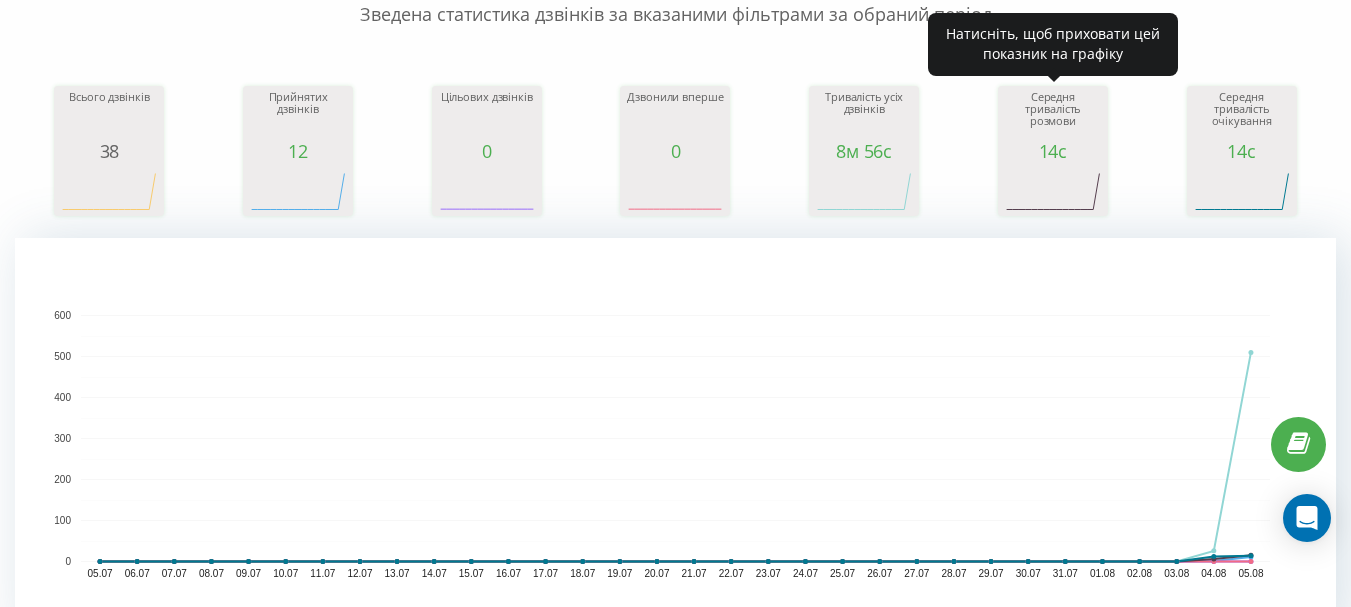 click on "14с" at bounding box center (1053, 151) 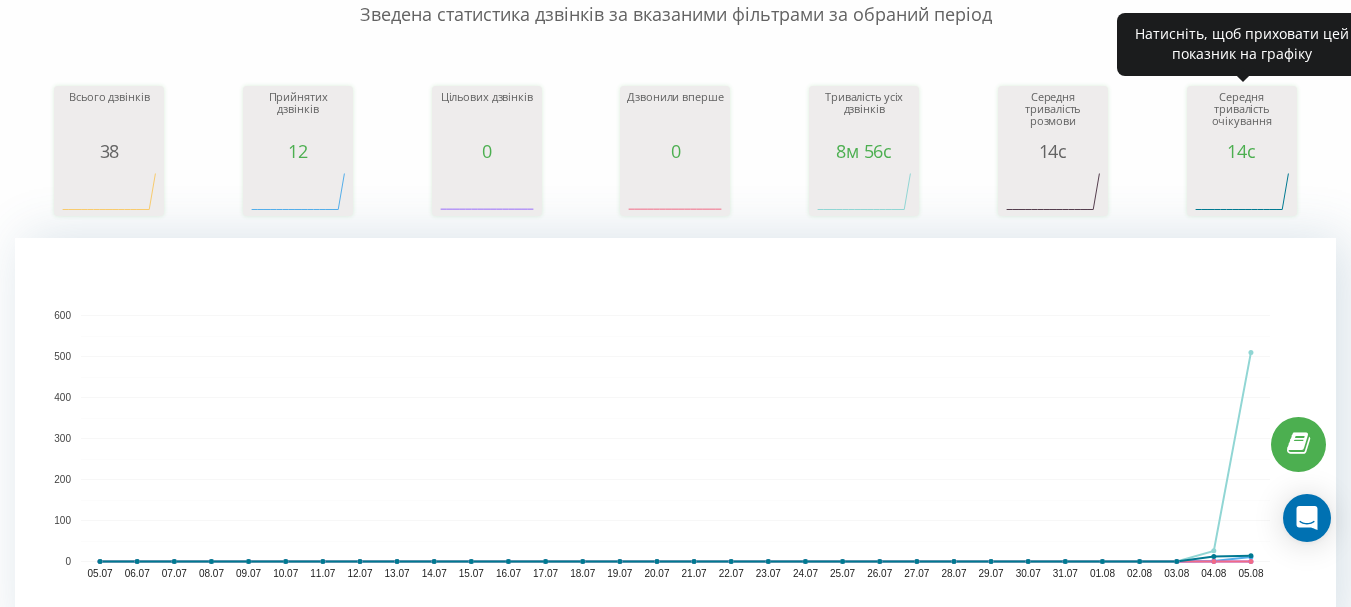 click on "14с" at bounding box center (1242, 151) 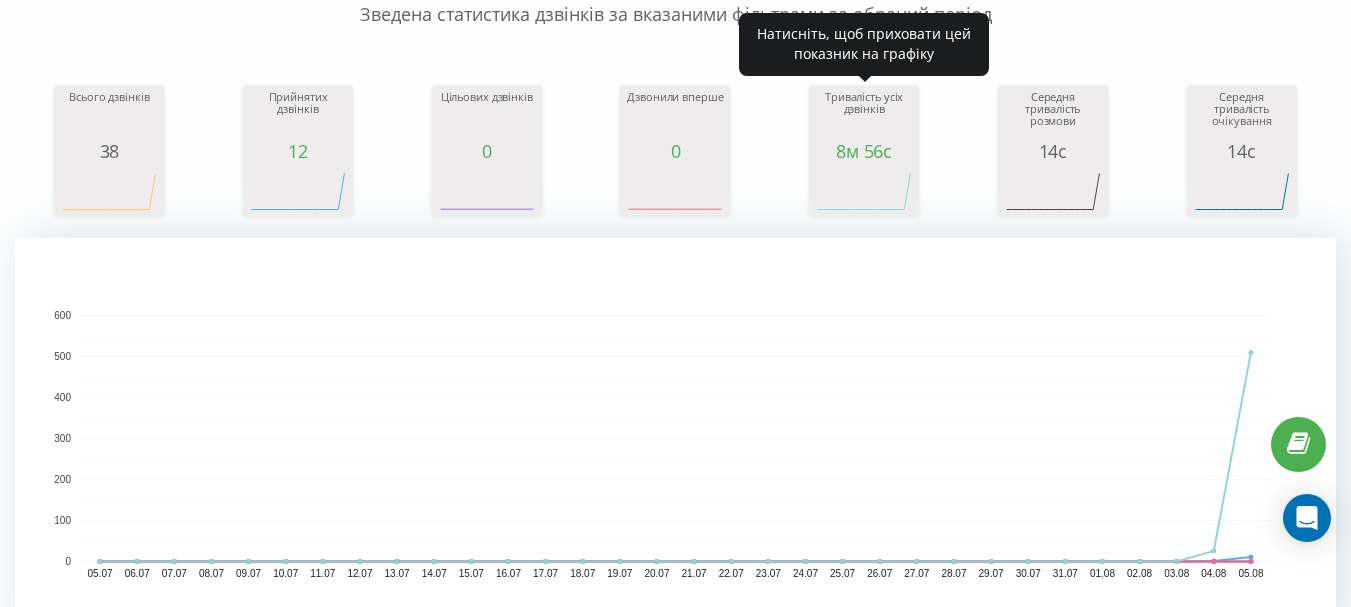 click on "8м 56с" at bounding box center [864, 151] 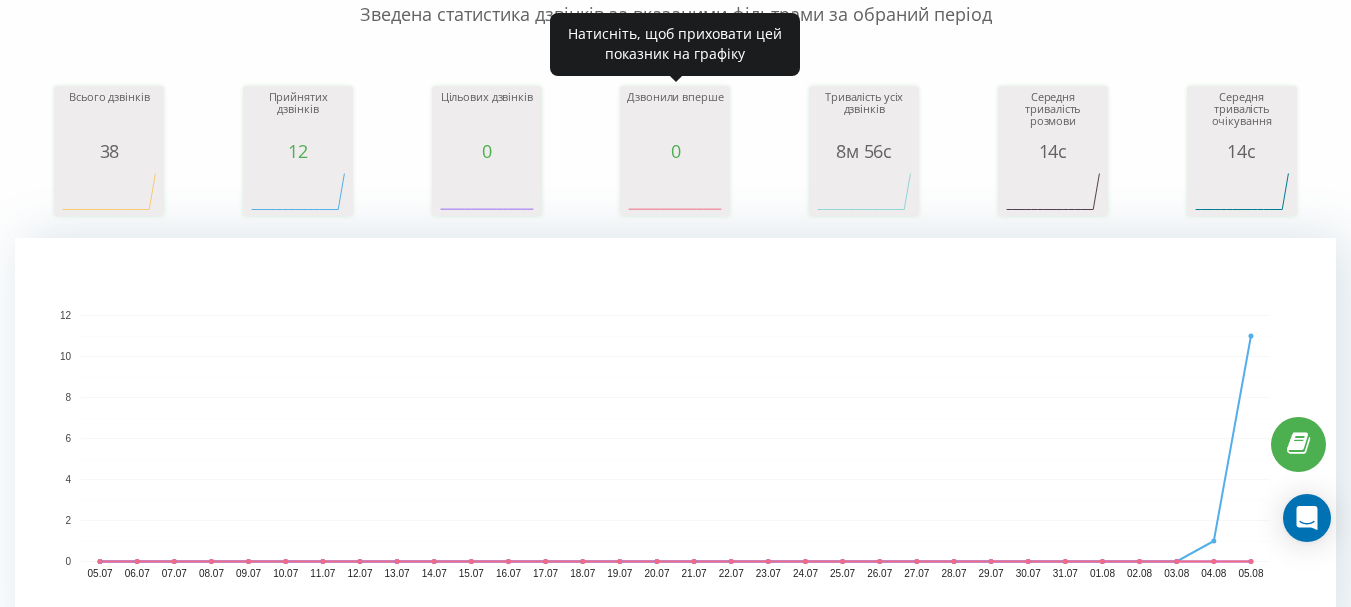 click 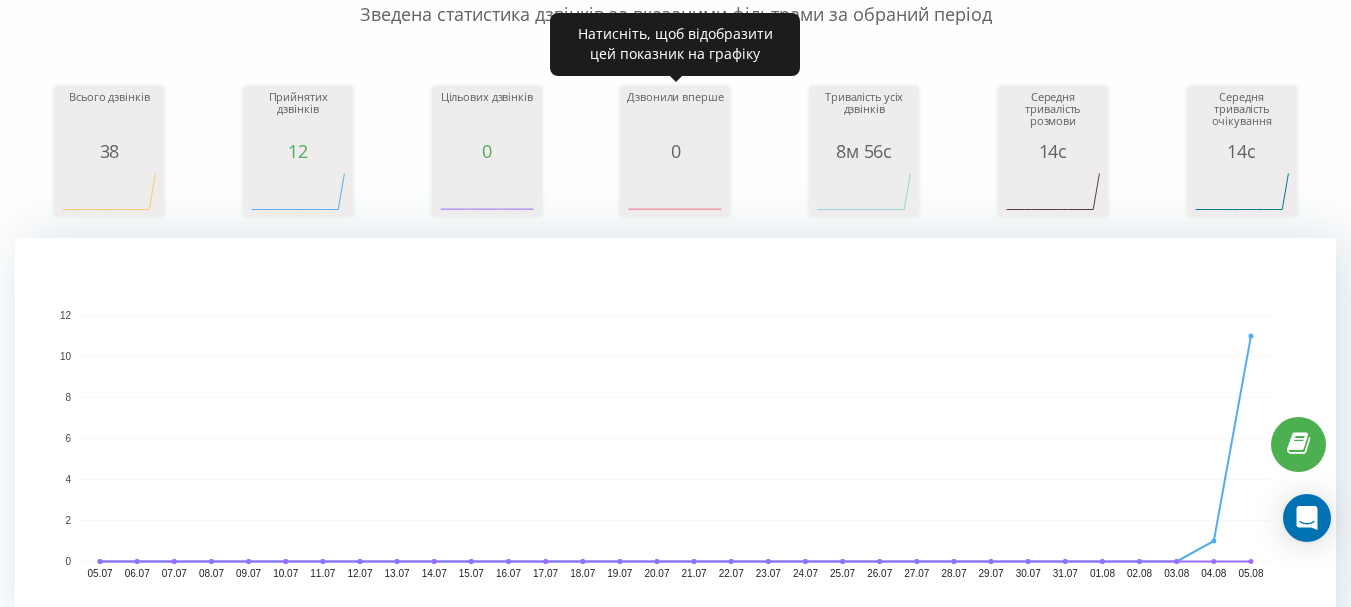 click 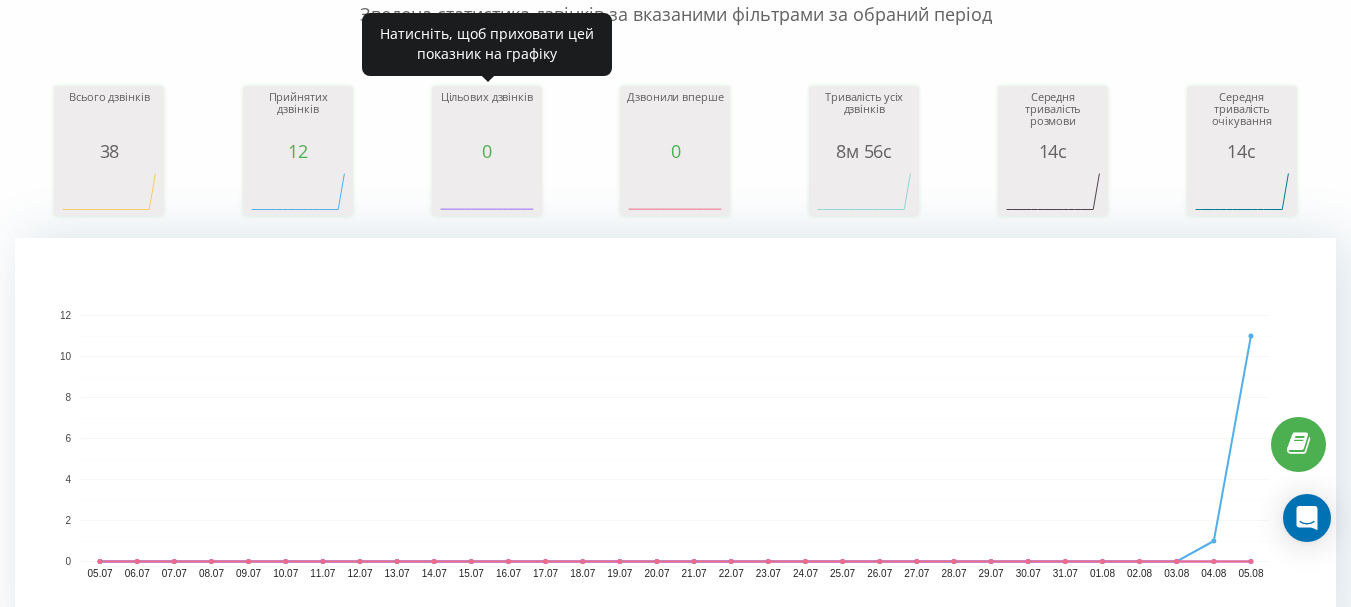 click 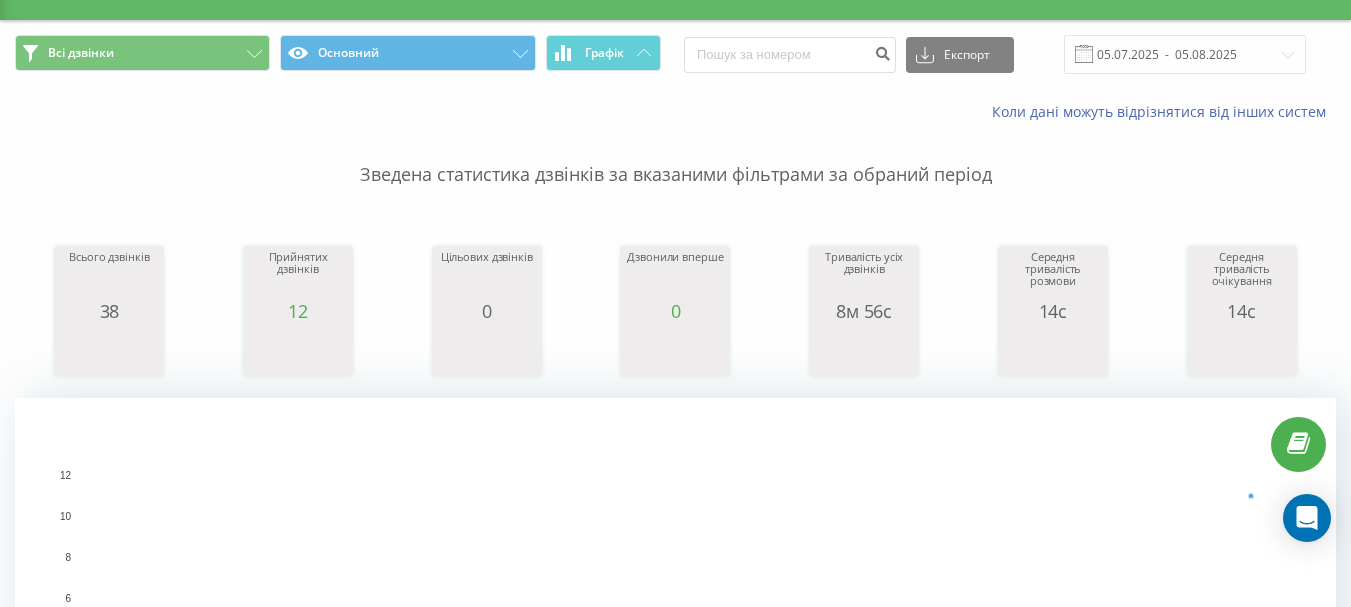 scroll, scrollTop: 0, scrollLeft: 0, axis: both 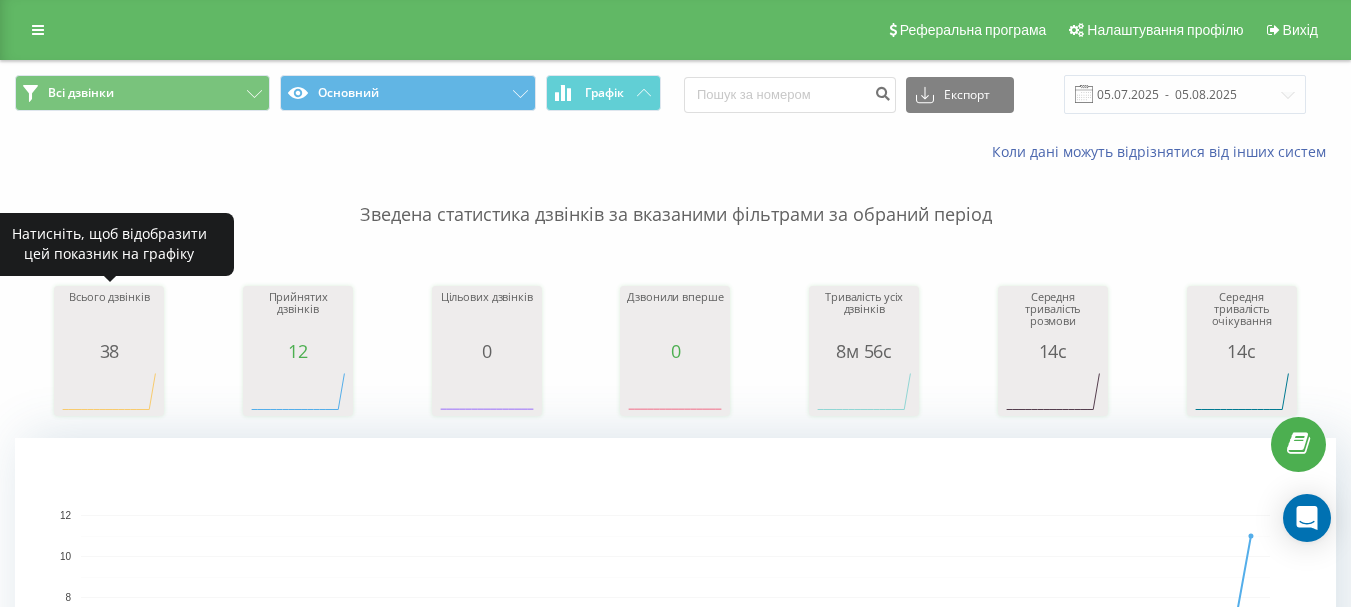 click on "38" at bounding box center (109, 351) 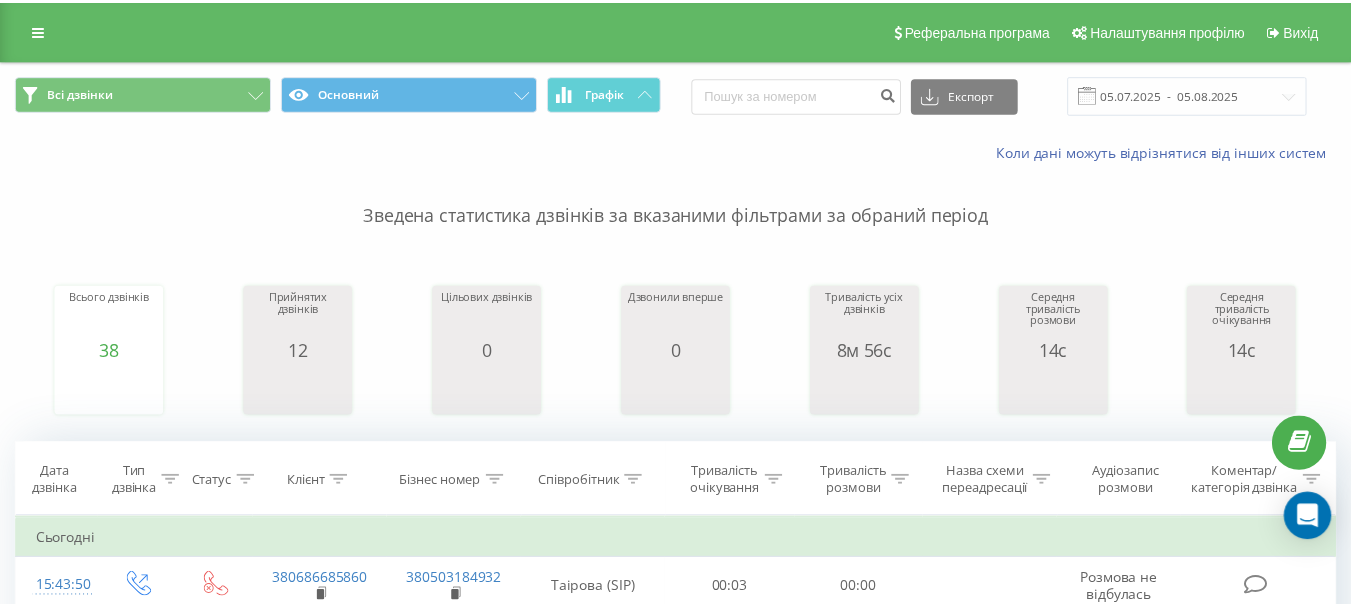 scroll, scrollTop: 0, scrollLeft: 0, axis: both 